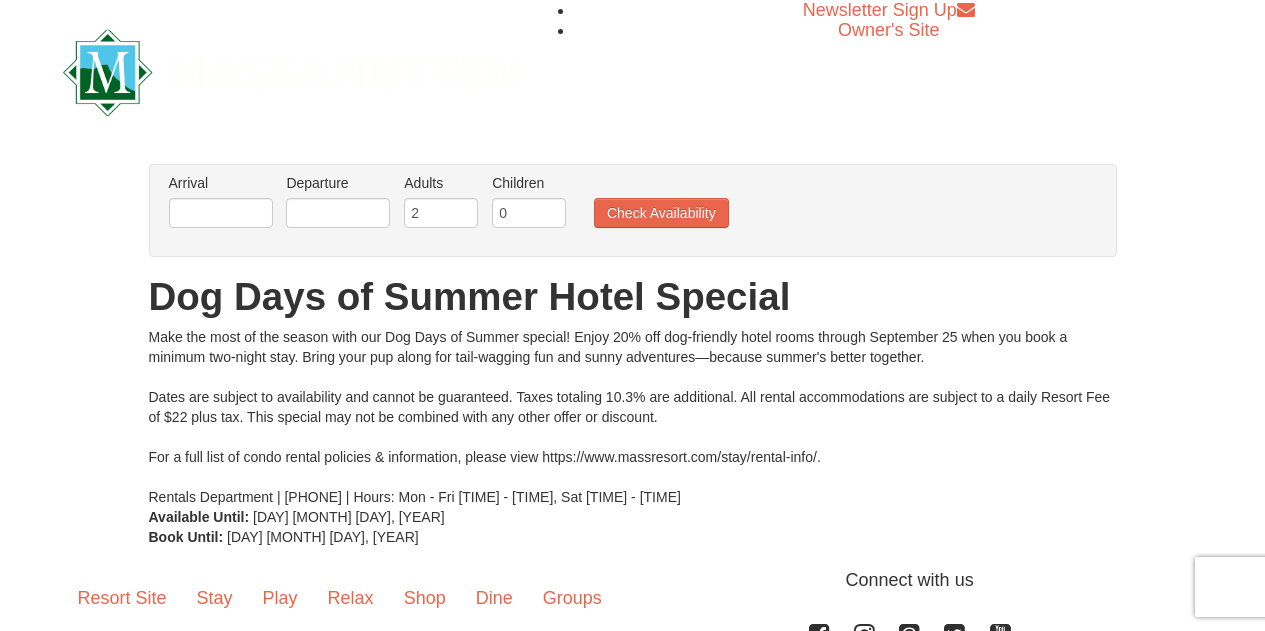 scroll, scrollTop: 0, scrollLeft: 0, axis: both 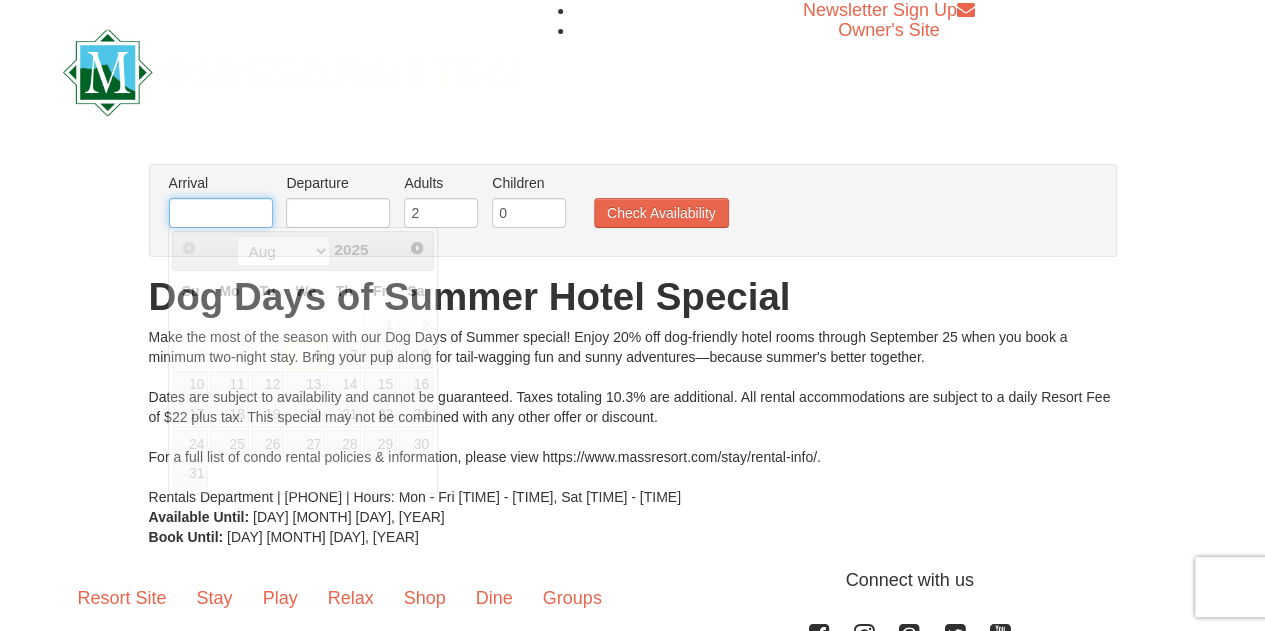 click at bounding box center [221, 213] 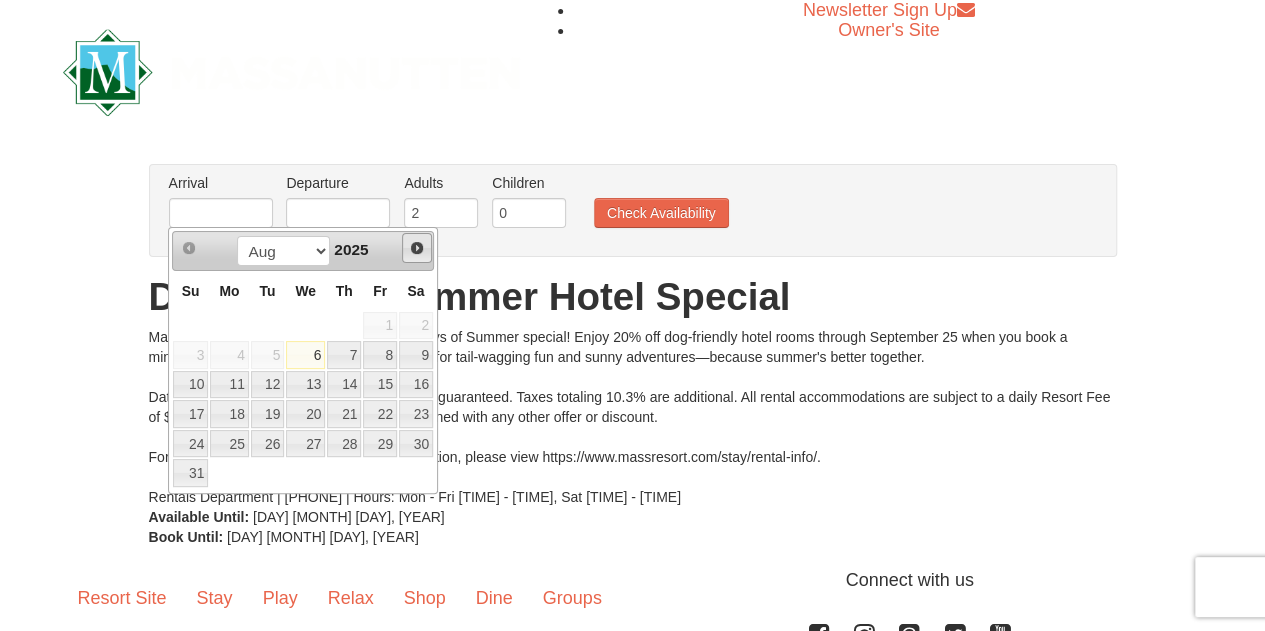 click on "Next" at bounding box center [417, 248] 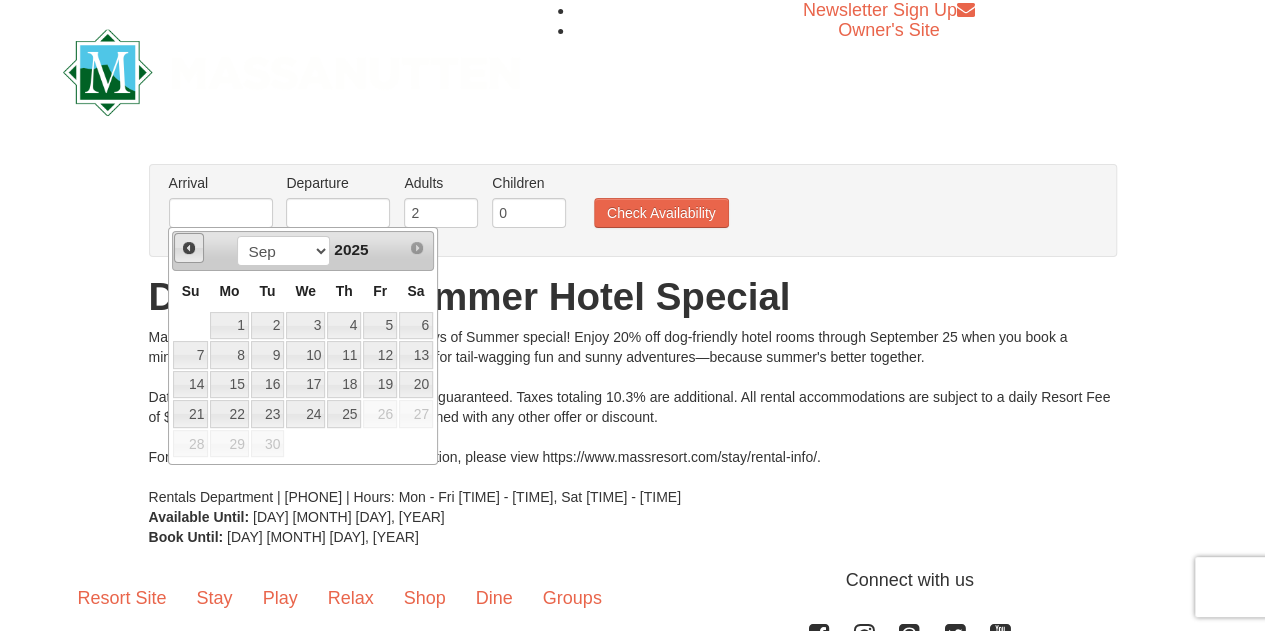 click on "Prev" at bounding box center (189, 248) 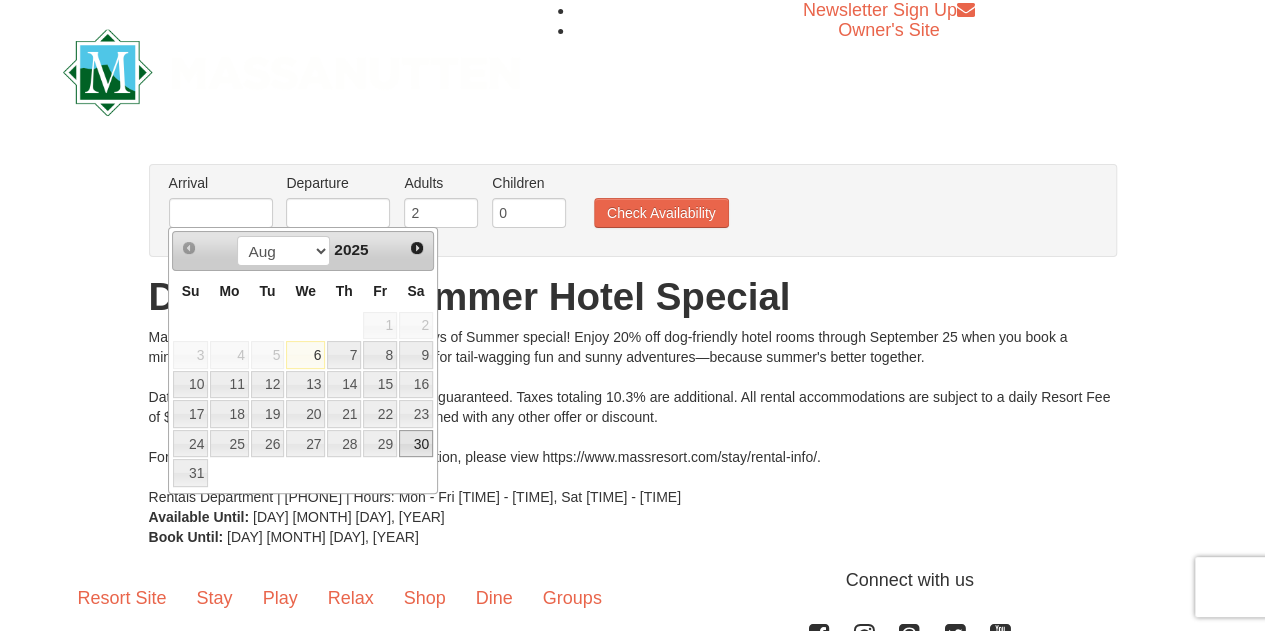click on "30" at bounding box center [416, 444] 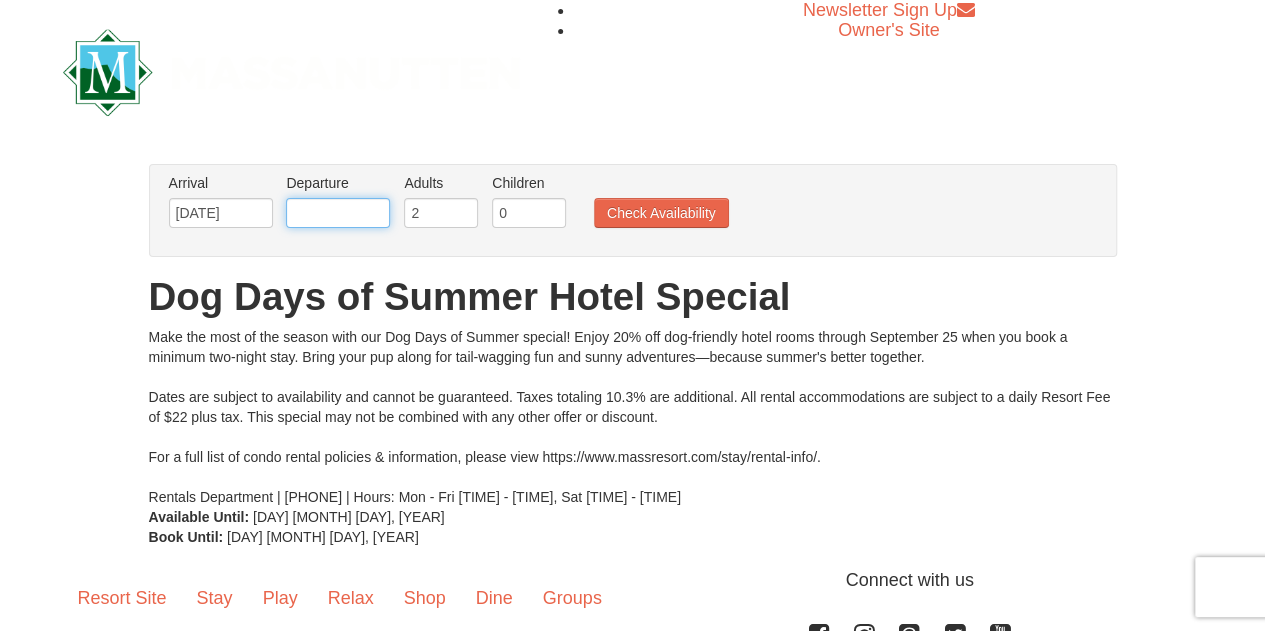 click at bounding box center [338, 213] 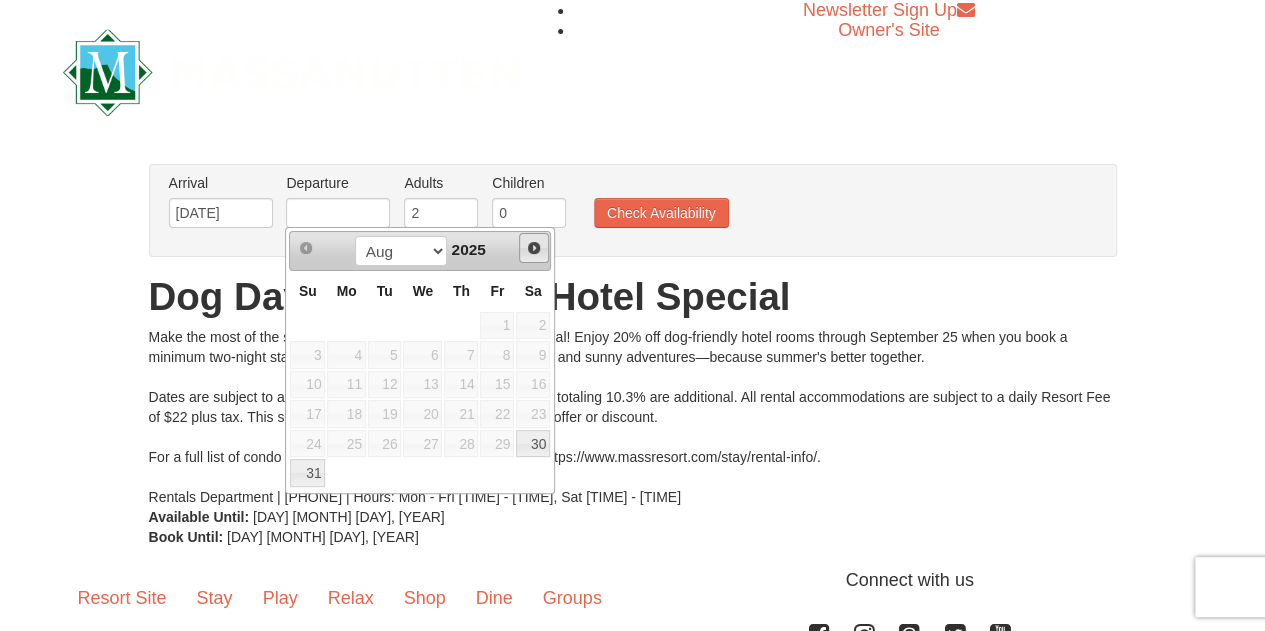 click on "Next" at bounding box center (534, 248) 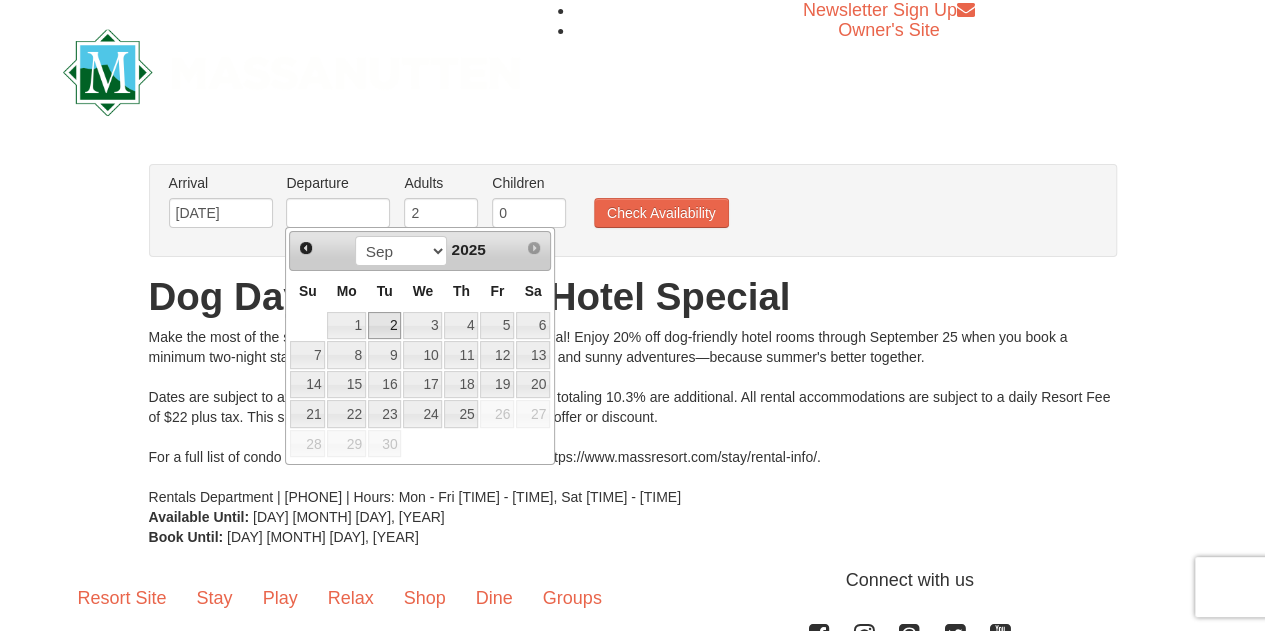 click on "2" at bounding box center (385, 326) 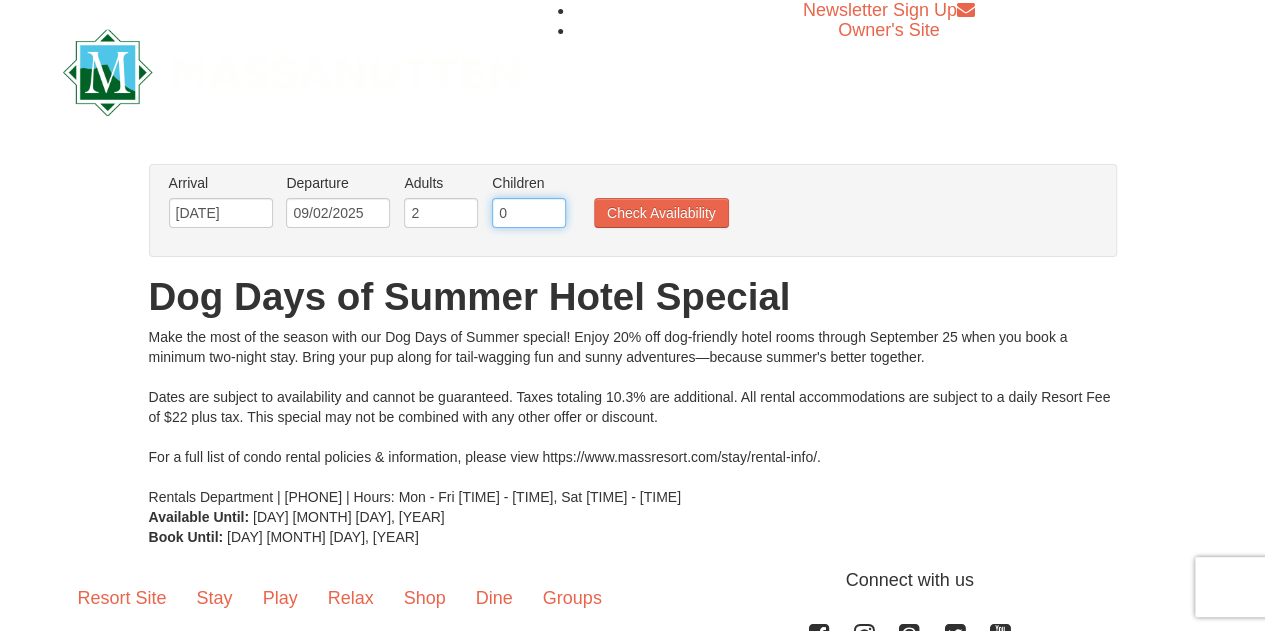 click on "0" at bounding box center [529, 213] 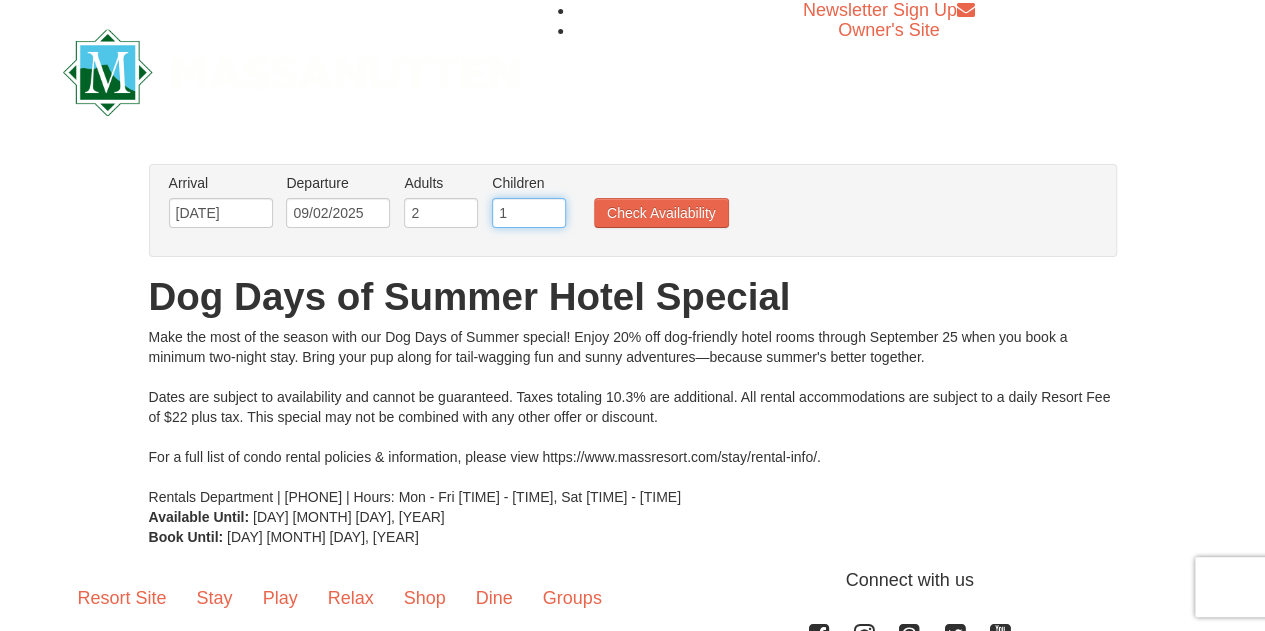 click on "1" at bounding box center (529, 213) 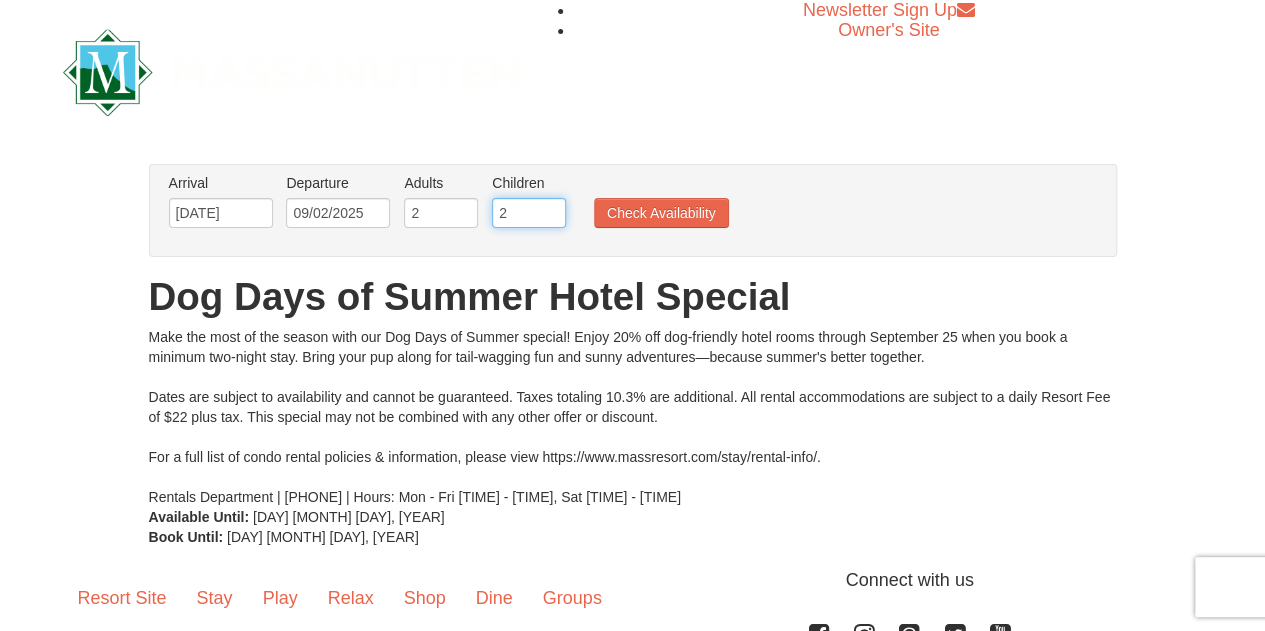 click on "2" at bounding box center [529, 213] 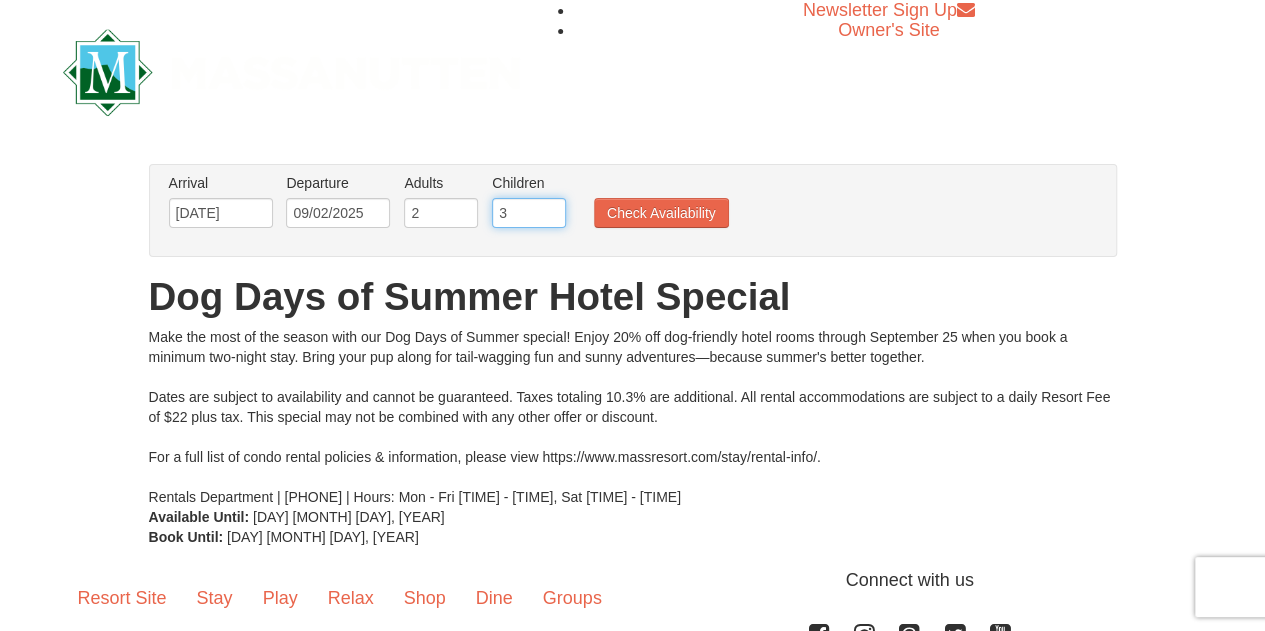 type on "3" 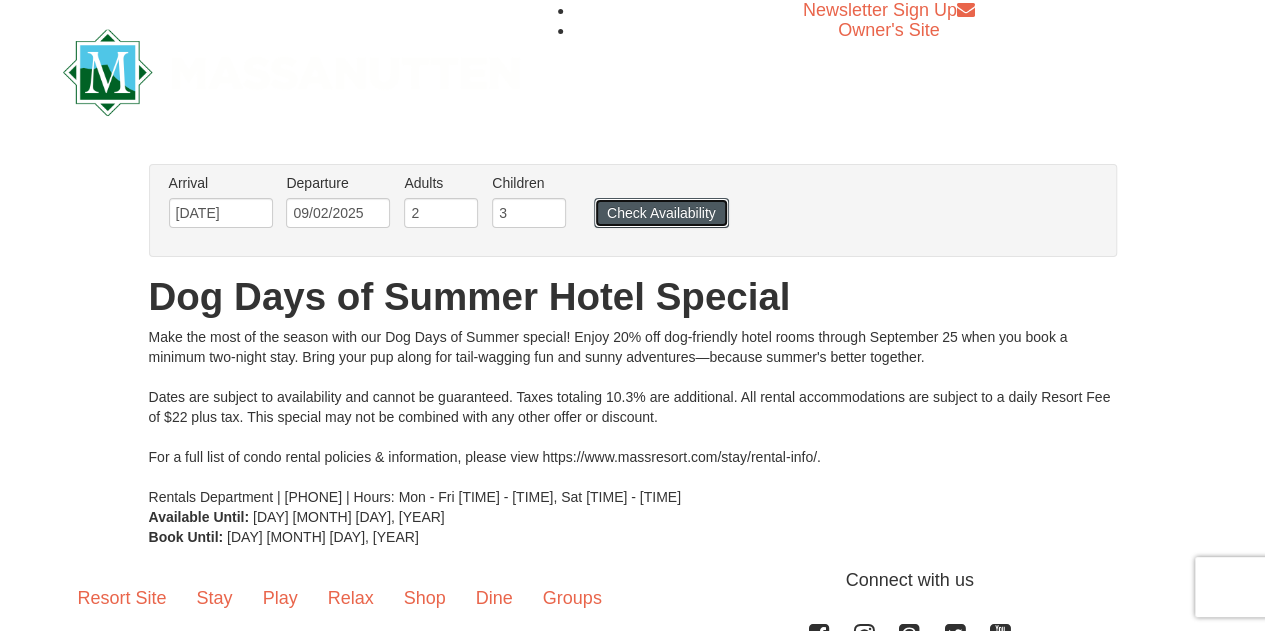 click on "Check Availability" at bounding box center [661, 213] 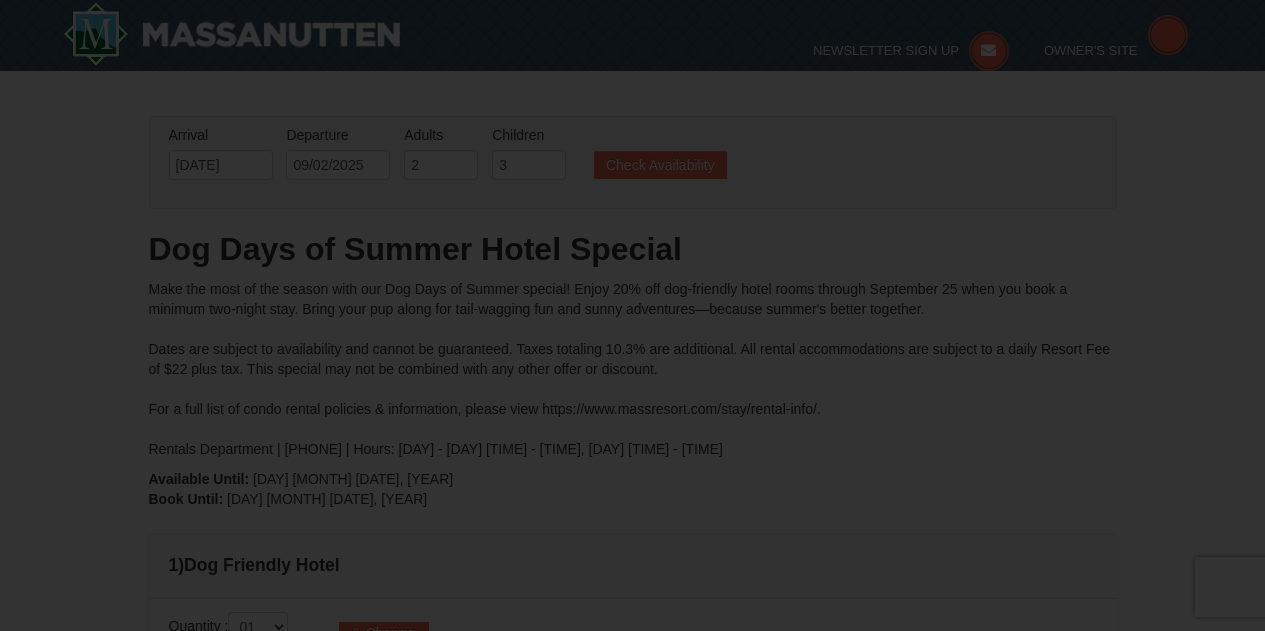 scroll, scrollTop: 112, scrollLeft: 0, axis: vertical 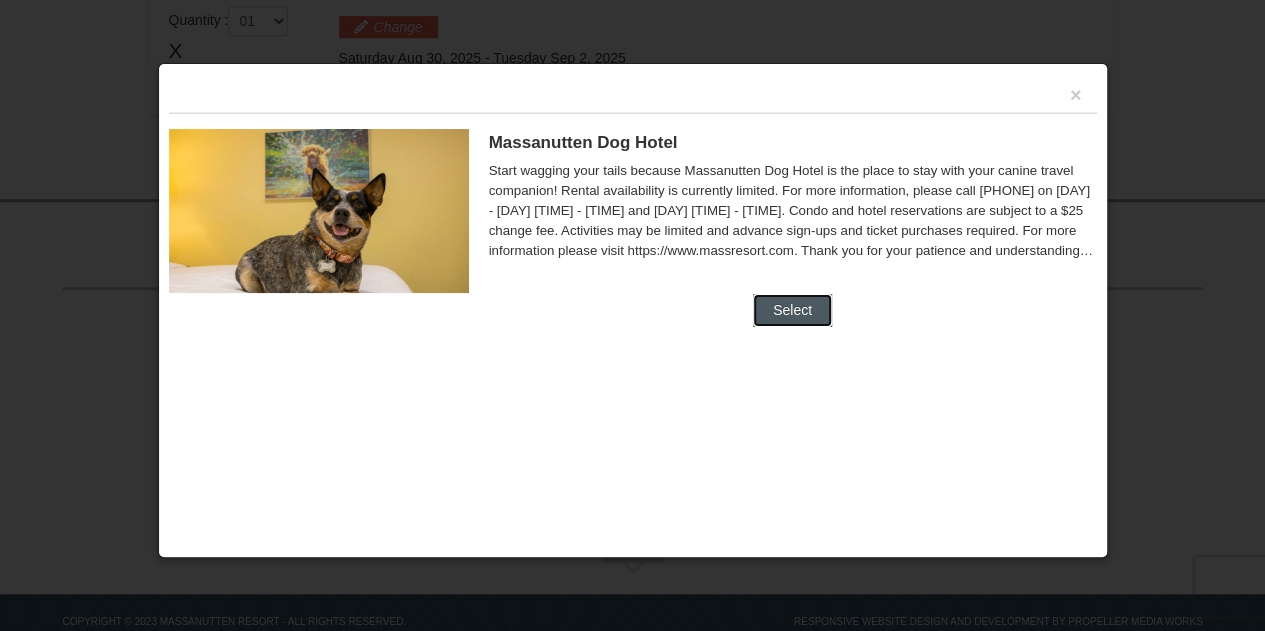 click on "Select" at bounding box center [792, 310] 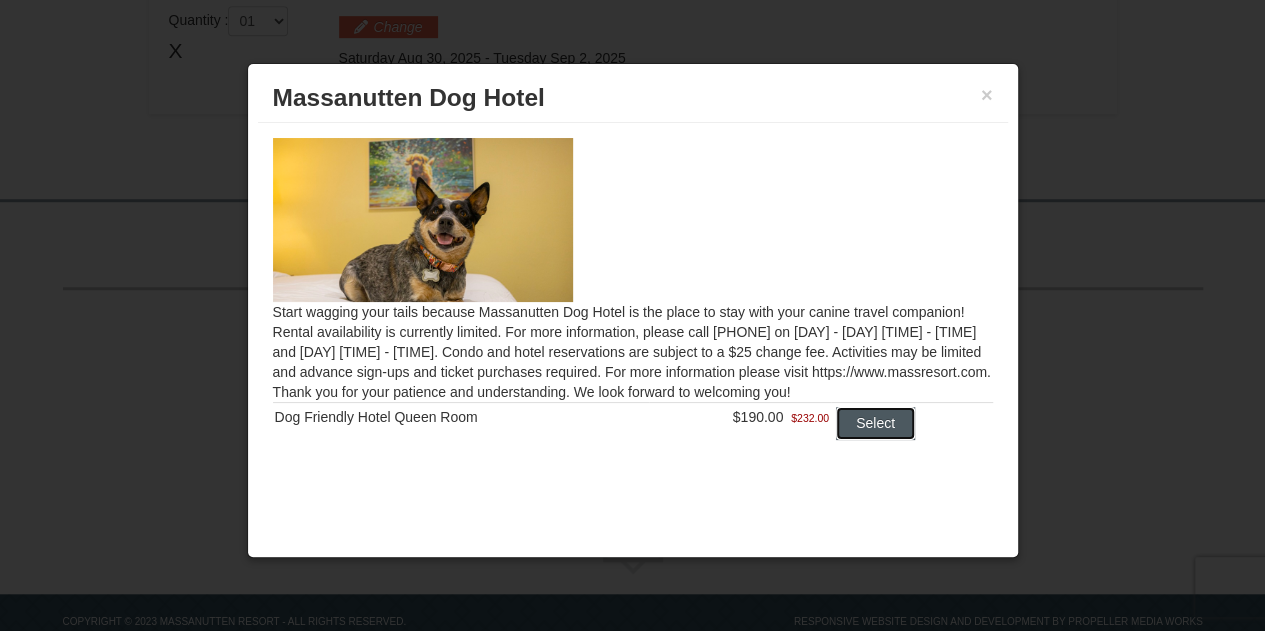 click on "Select" at bounding box center [875, 423] 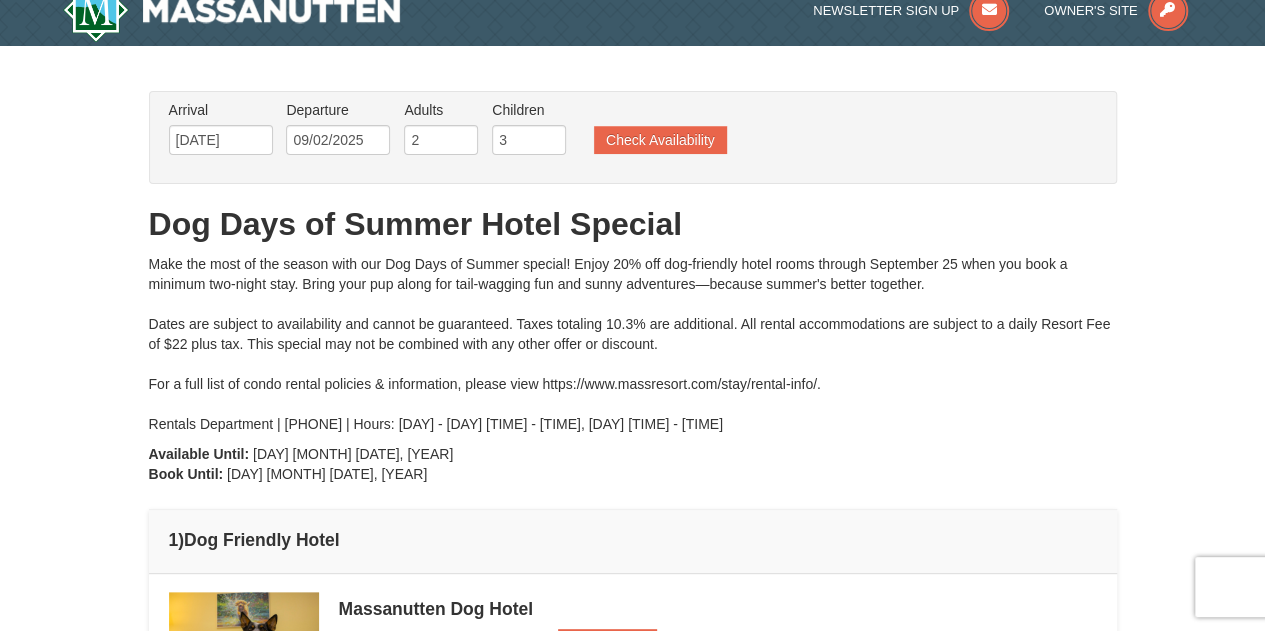 scroll, scrollTop: 0, scrollLeft: 0, axis: both 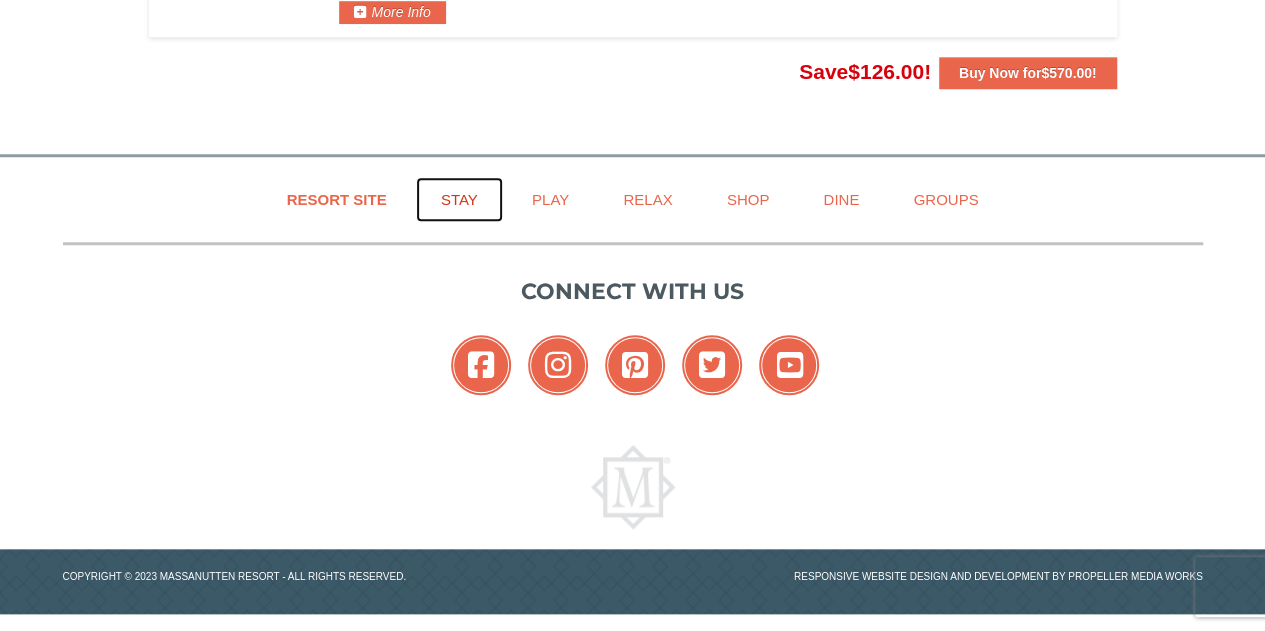 click on "Stay" at bounding box center (459, 199) 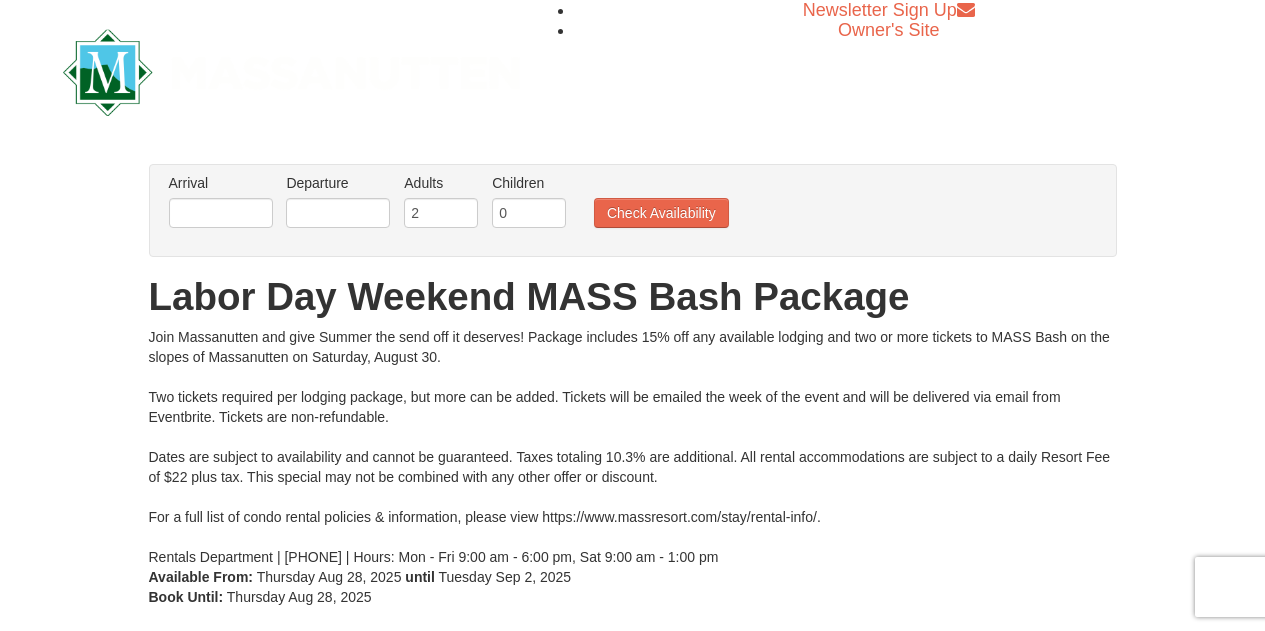 scroll, scrollTop: 0, scrollLeft: 0, axis: both 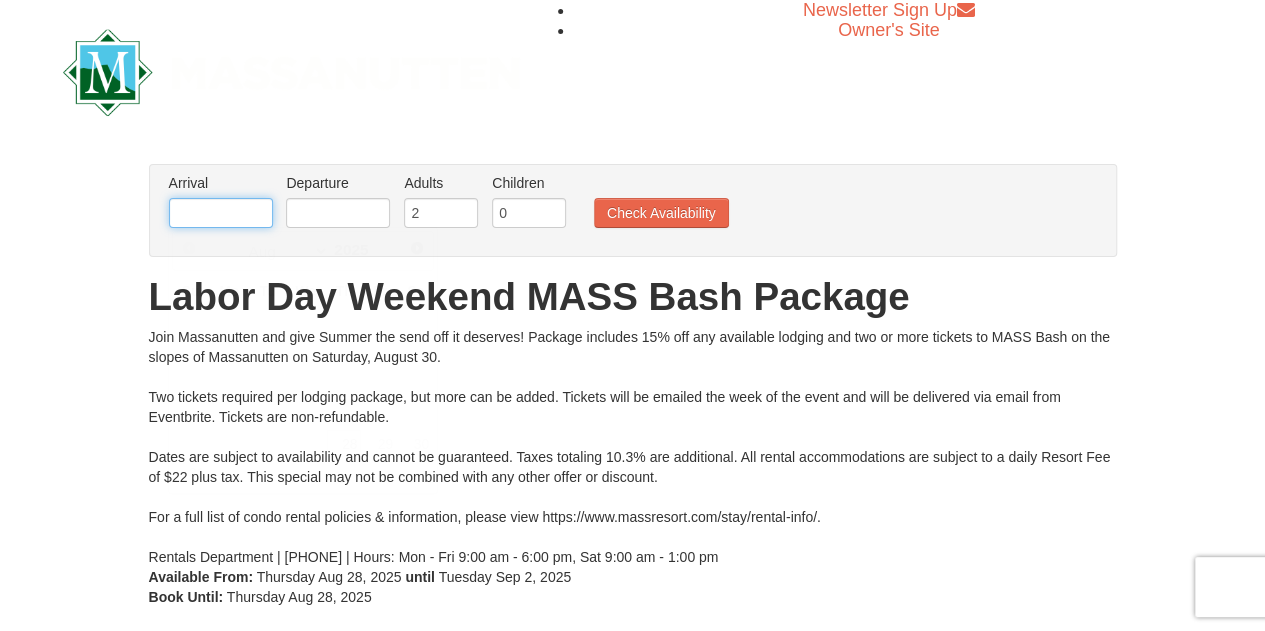 click at bounding box center [221, 213] 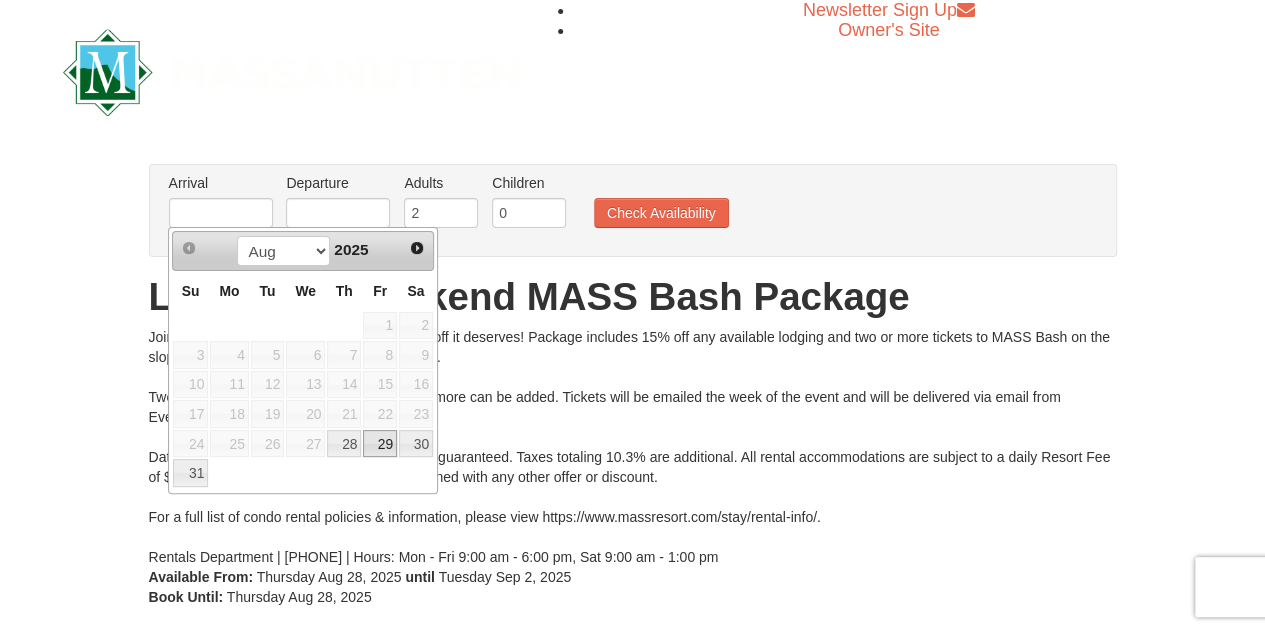 click on "29" at bounding box center [380, 444] 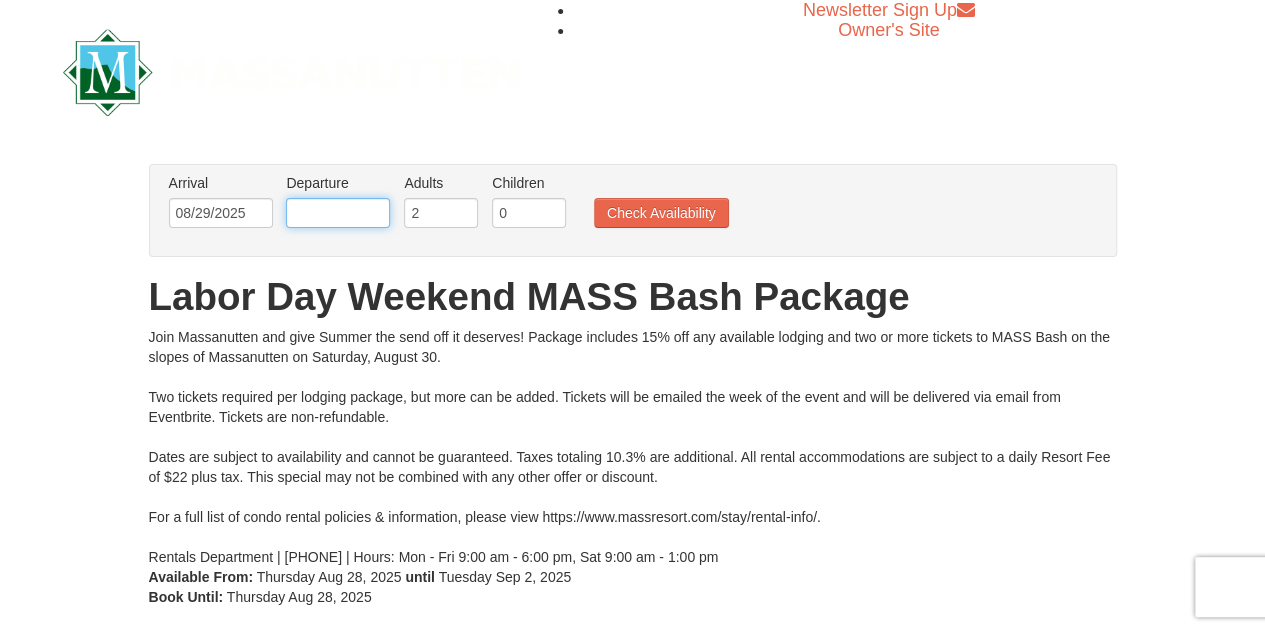 click at bounding box center [338, 213] 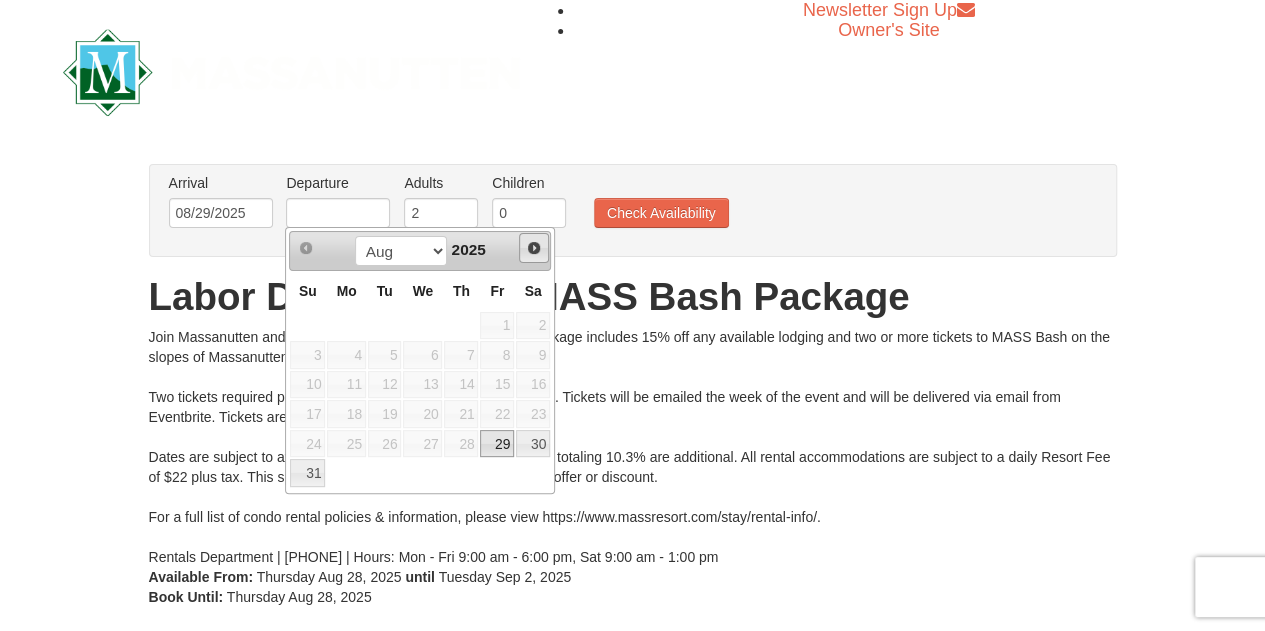 click on "Next" at bounding box center (534, 248) 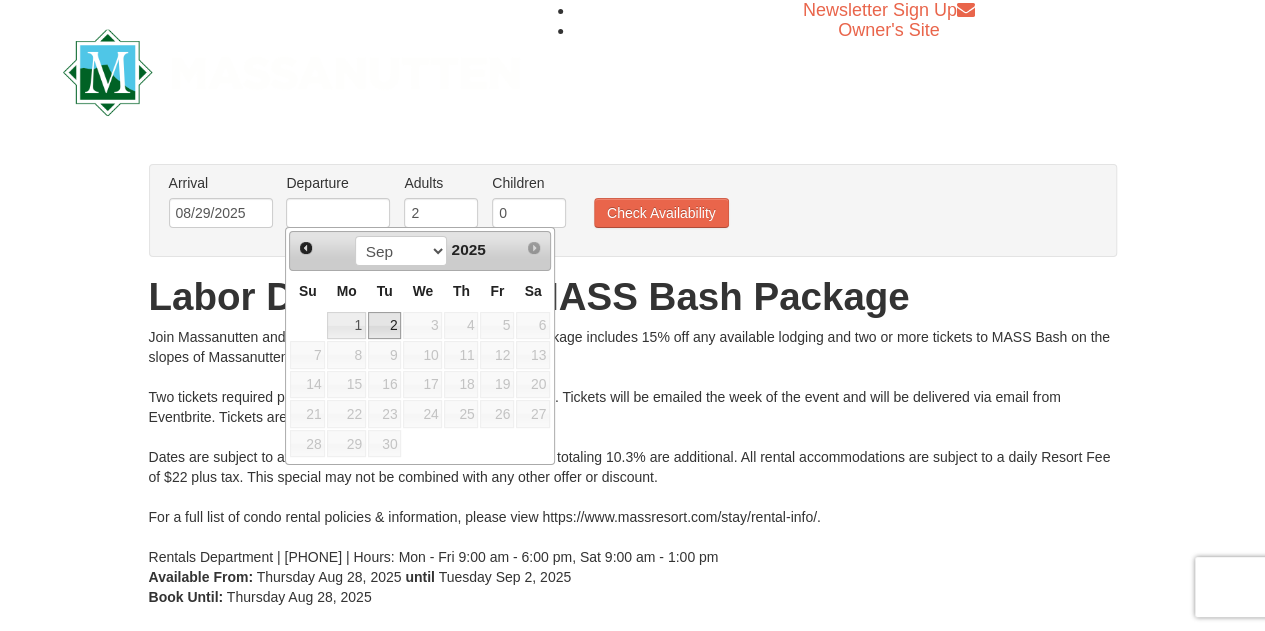 click on "2" at bounding box center [385, 326] 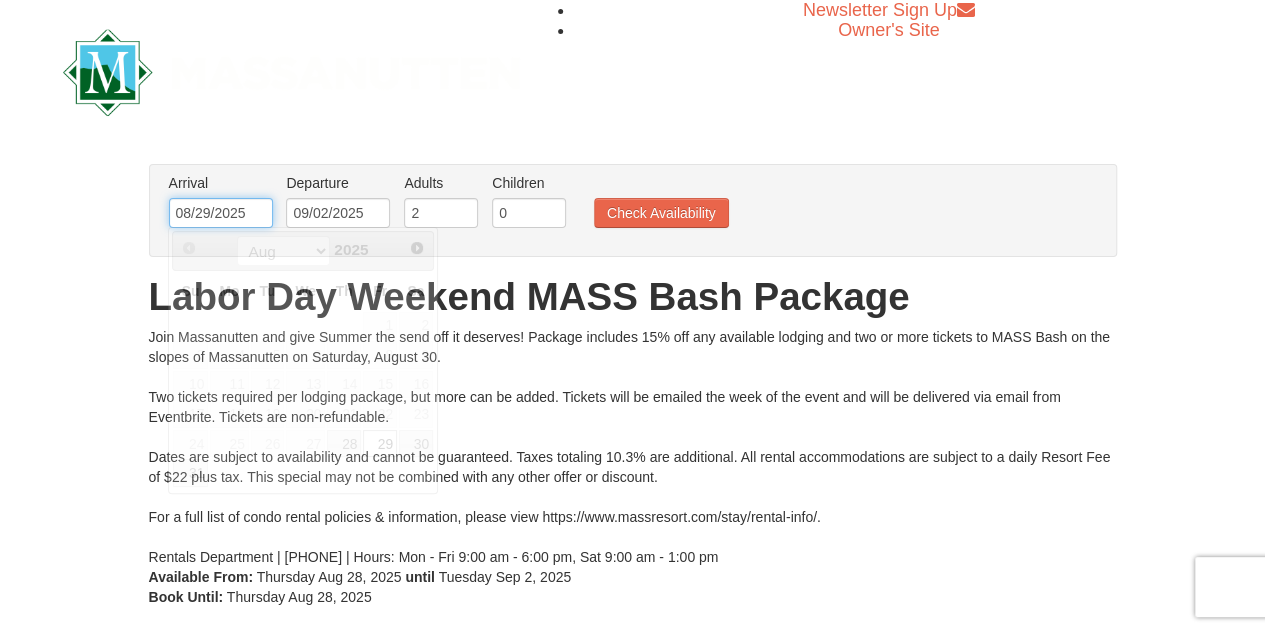 click on "08/29/2025" at bounding box center (221, 213) 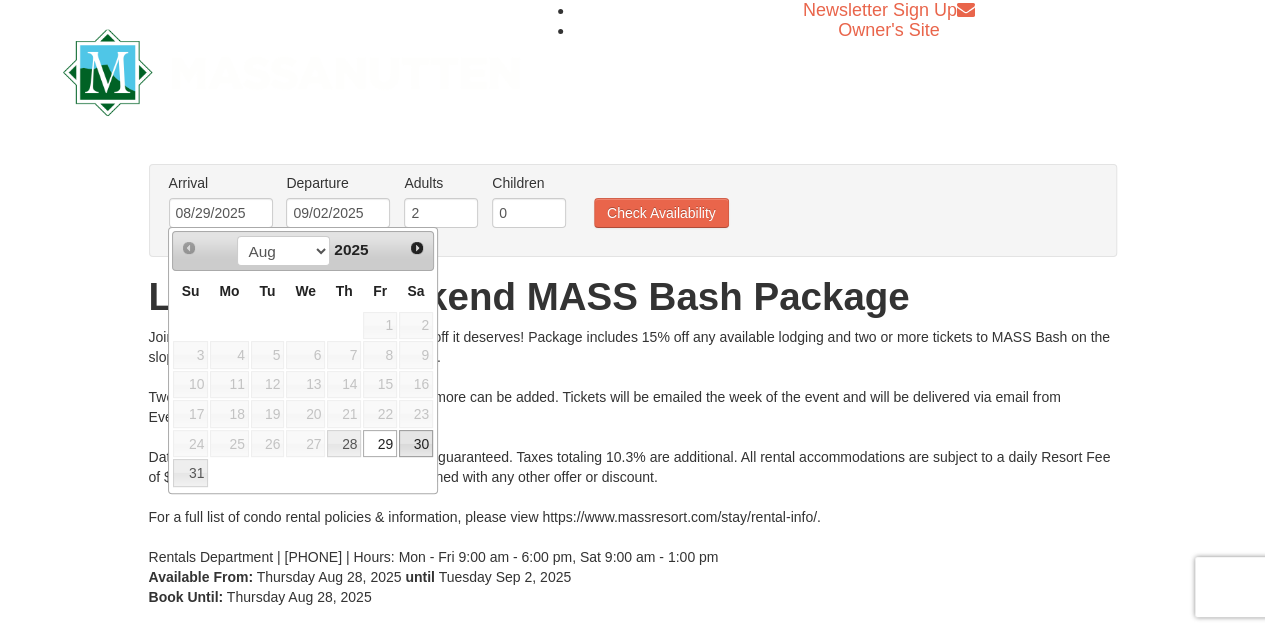 click on "30" at bounding box center [416, 444] 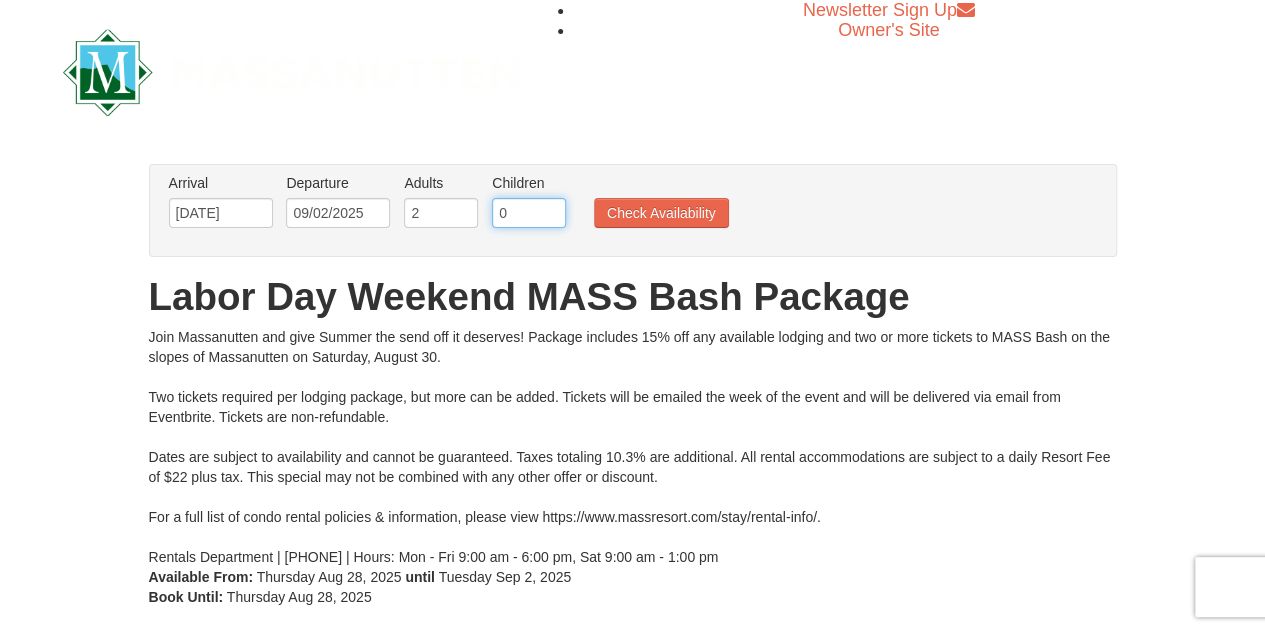 click on "0" at bounding box center (529, 213) 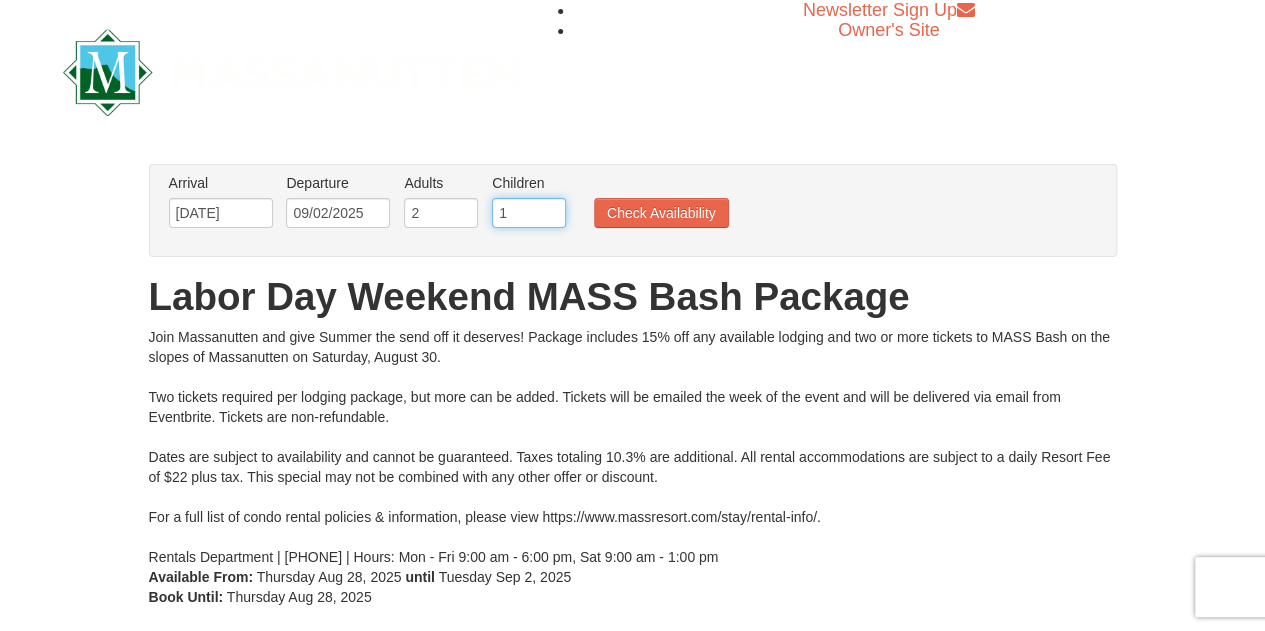 click on "1" at bounding box center (529, 213) 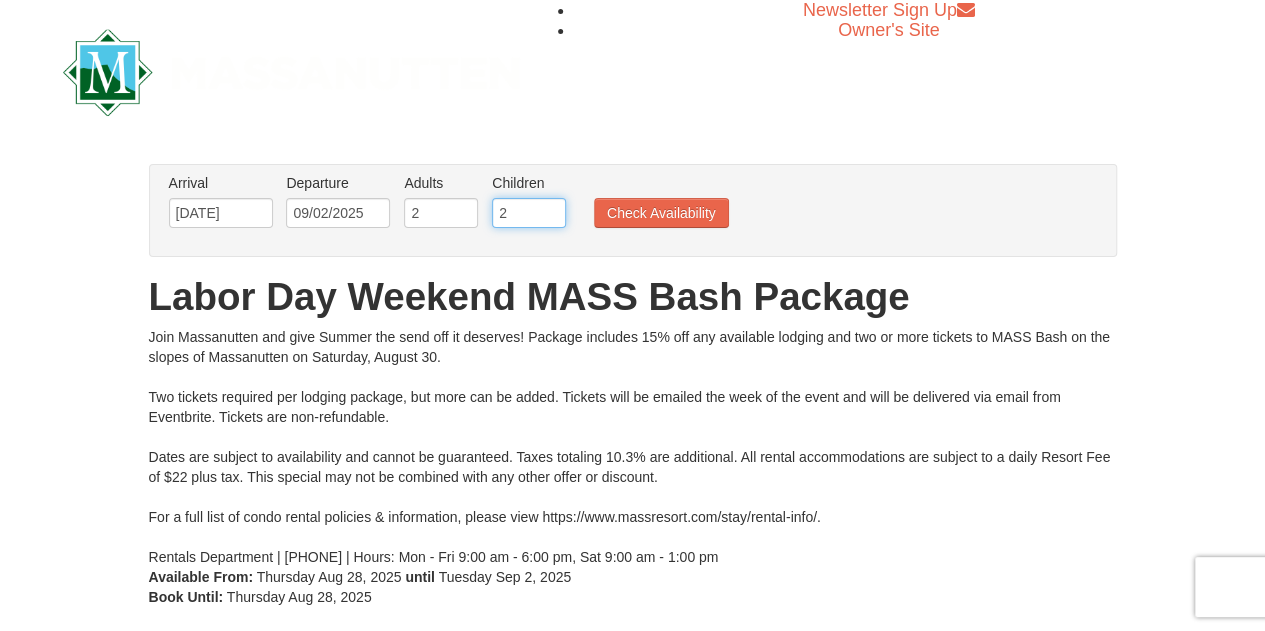 click on "2" at bounding box center (529, 213) 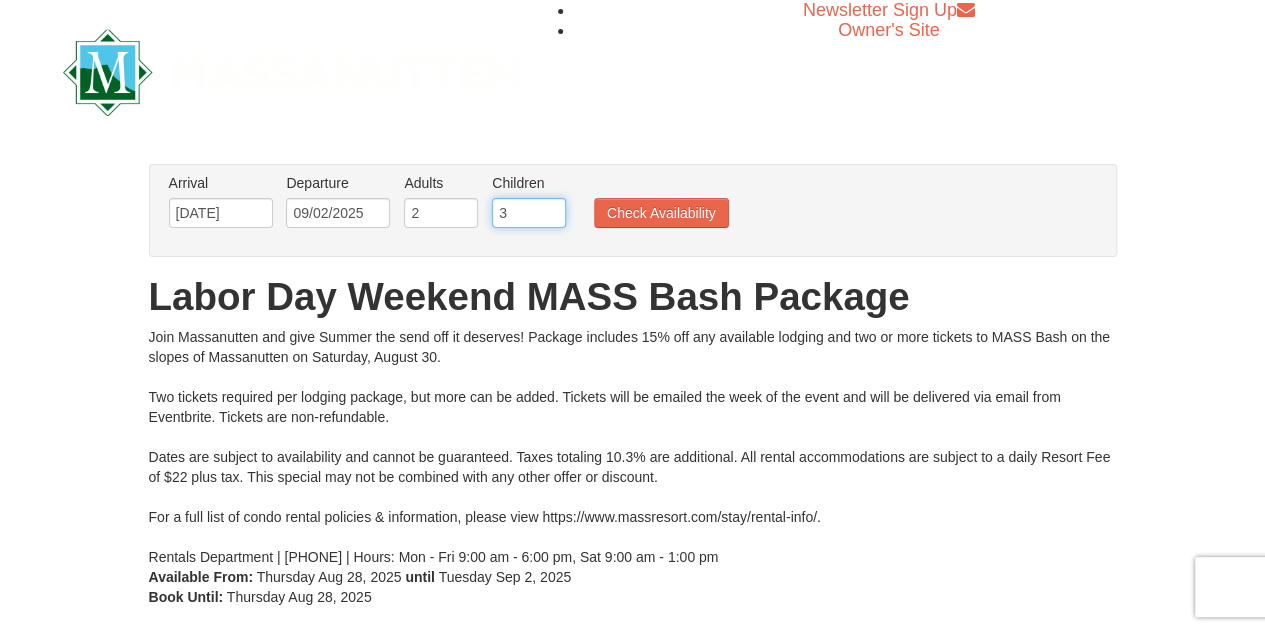 type on "3" 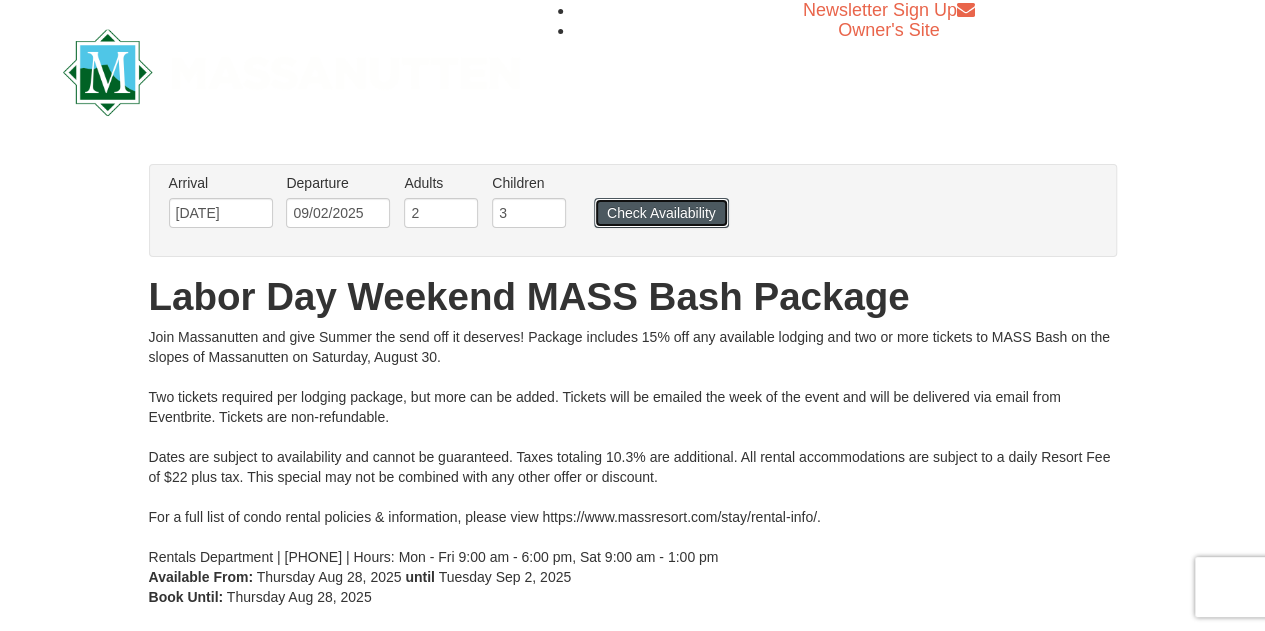 click on "Check Availability" at bounding box center [661, 213] 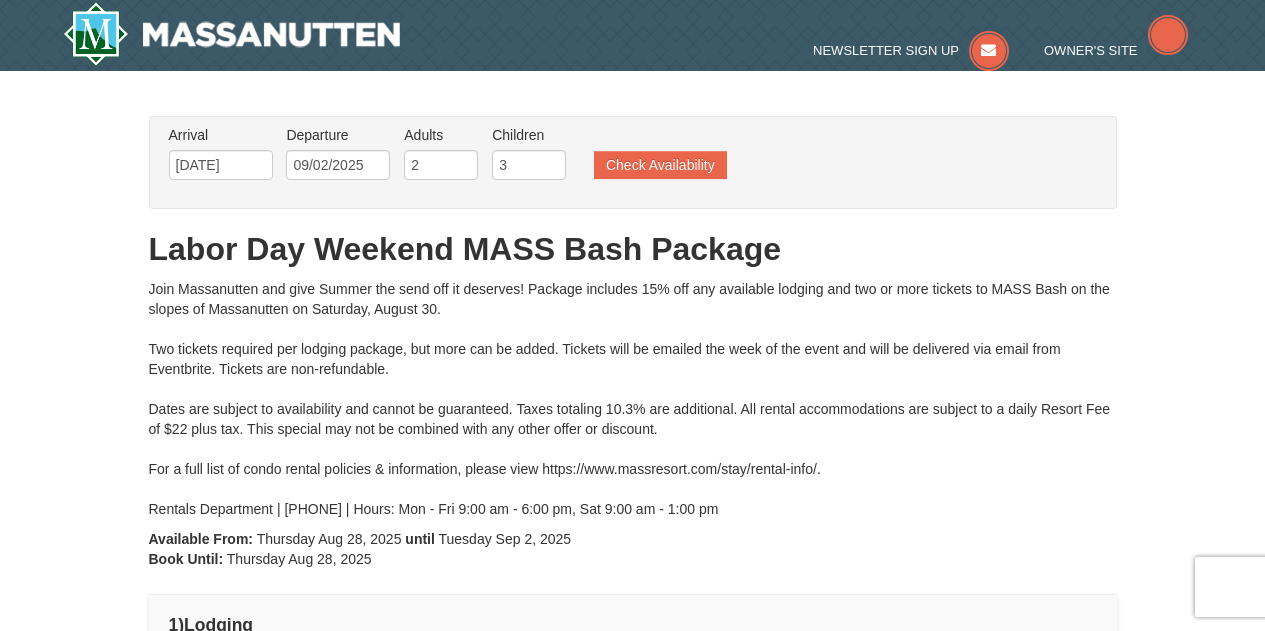 scroll, scrollTop: 0, scrollLeft: 0, axis: both 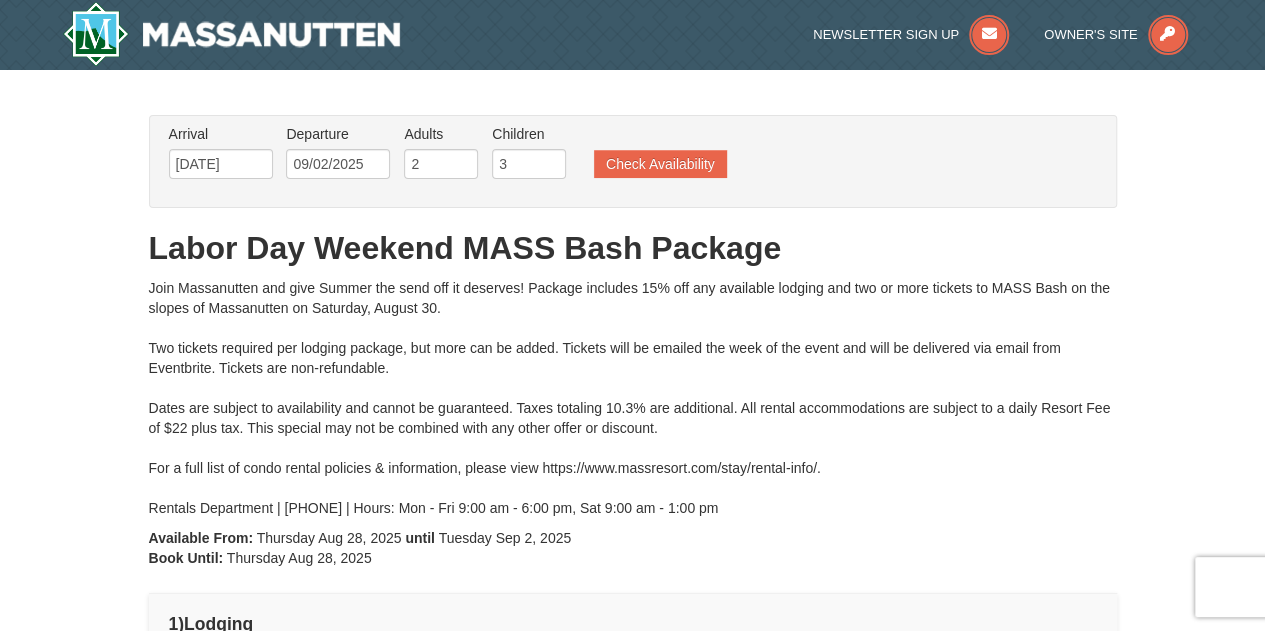 type on "[DATE]" 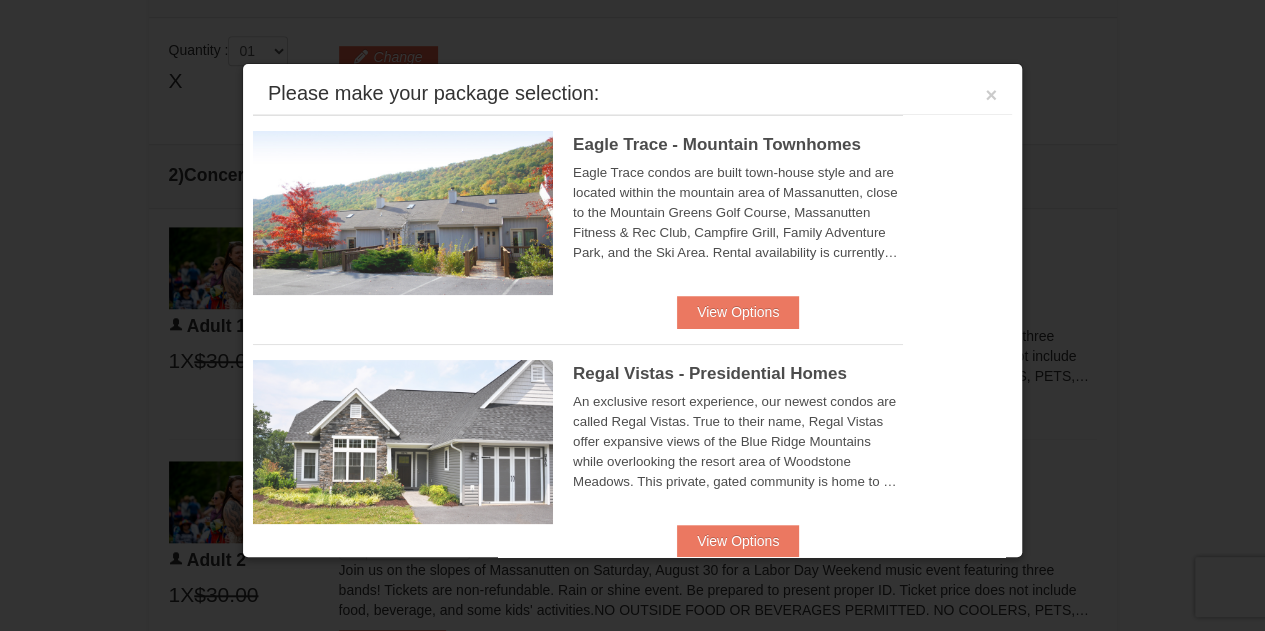 scroll, scrollTop: 669, scrollLeft: 0, axis: vertical 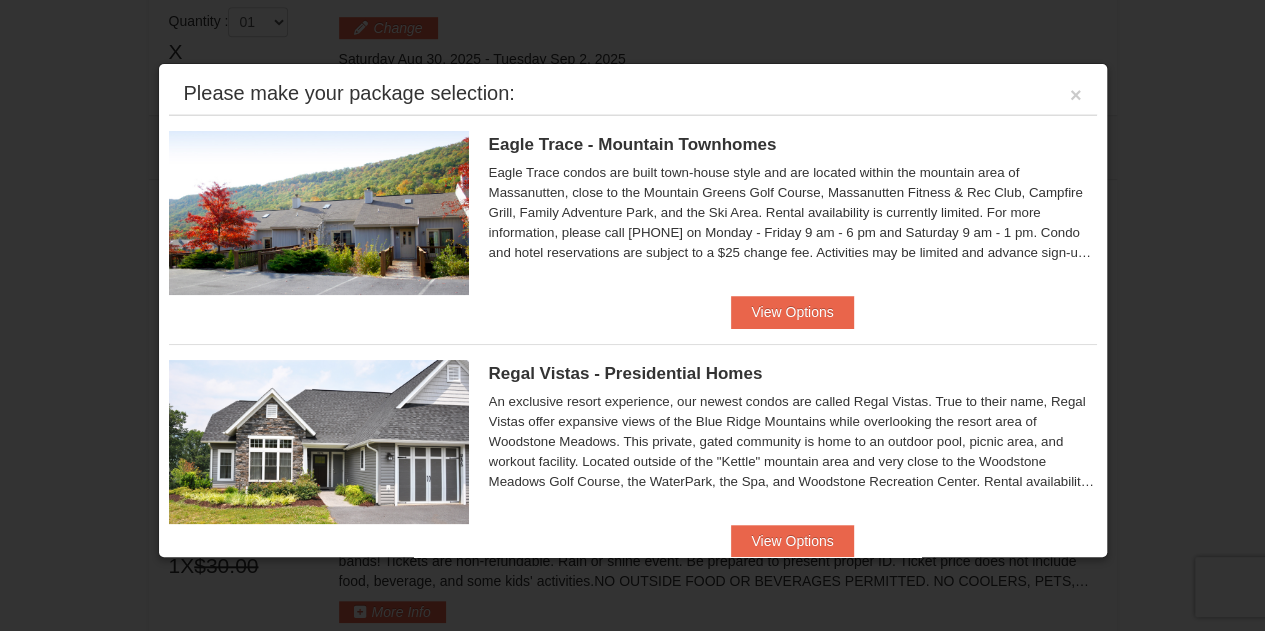 drag, startPoint x: 1108, startPoint y: 144, endPoint x: 1123, endPoint y: 213, distance: 70.61161 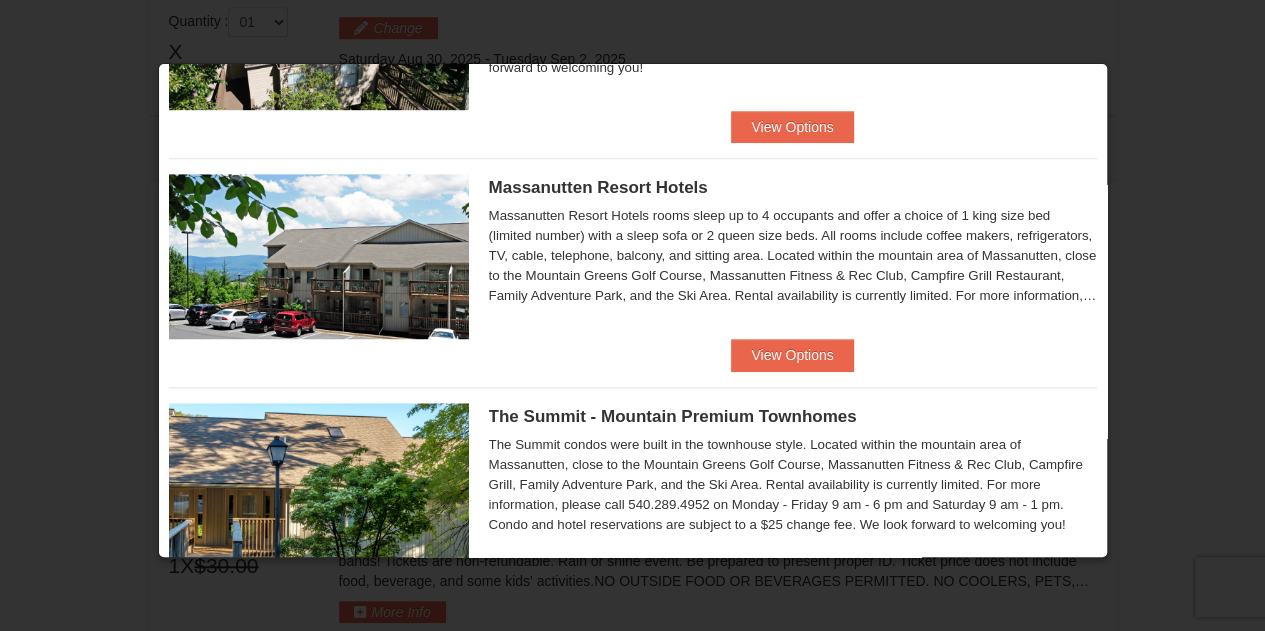 scroll, scrollTop: 639, scrollLeft: 0, axis: vertical 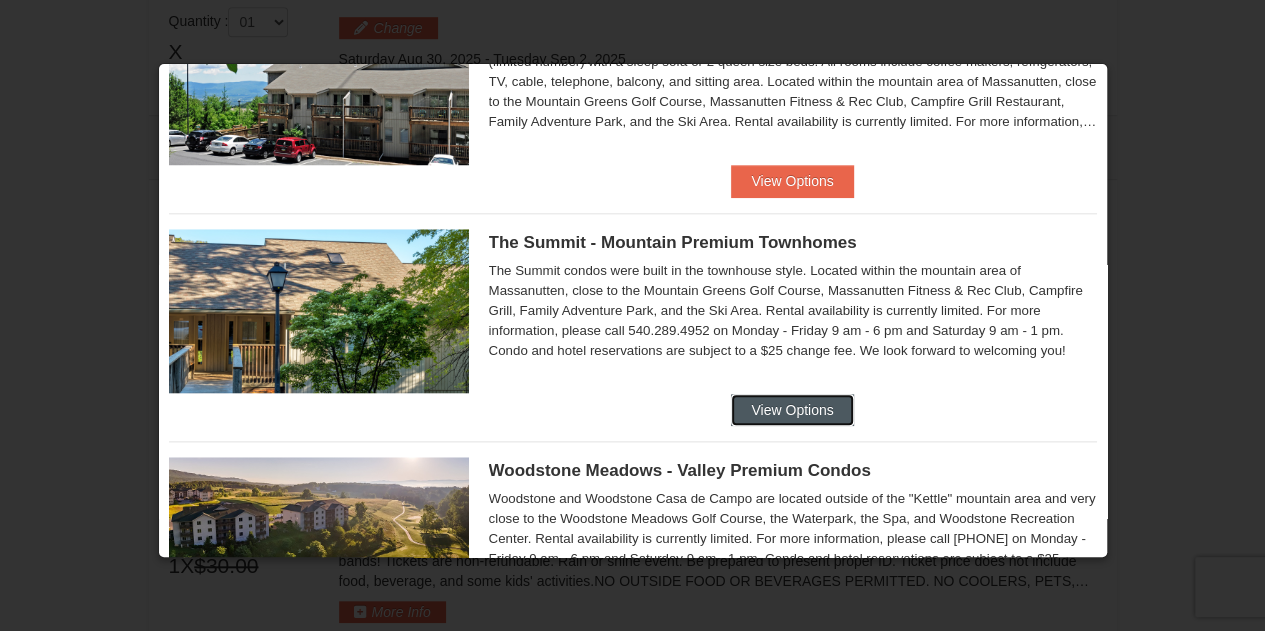click on "View Options" at bounding box center [792, 410] 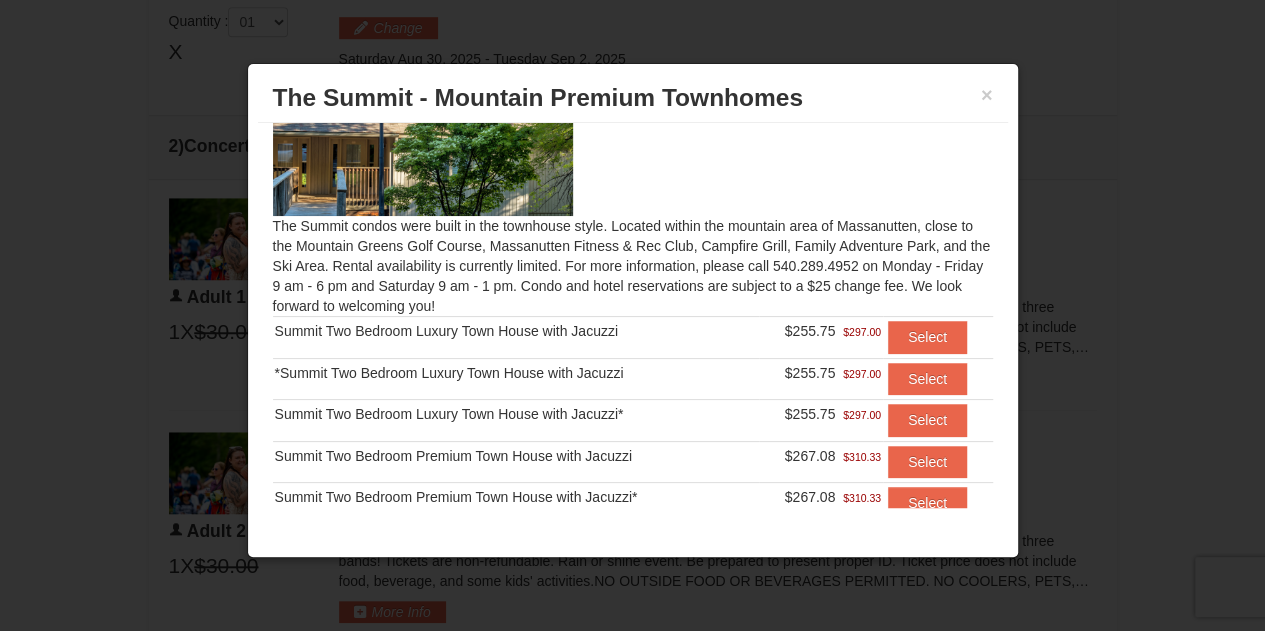 scroll, scrollTop: 83, scrollLeft: 0, axis: vertical 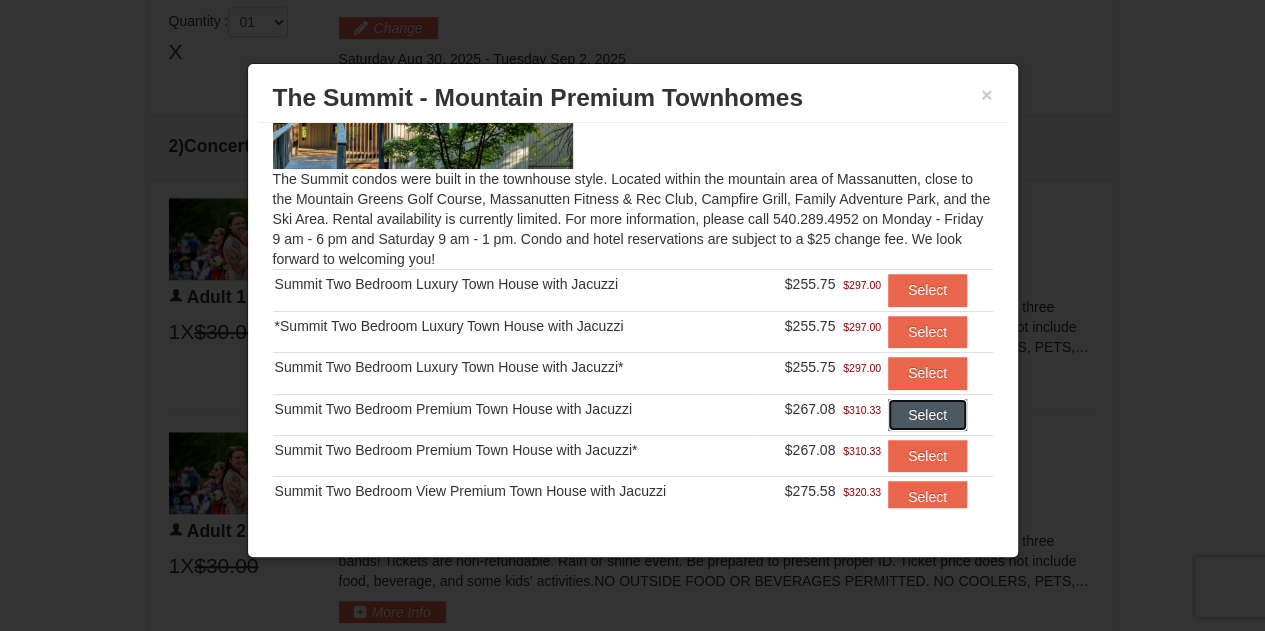 click on "Select" at bounding box center [927, 415] 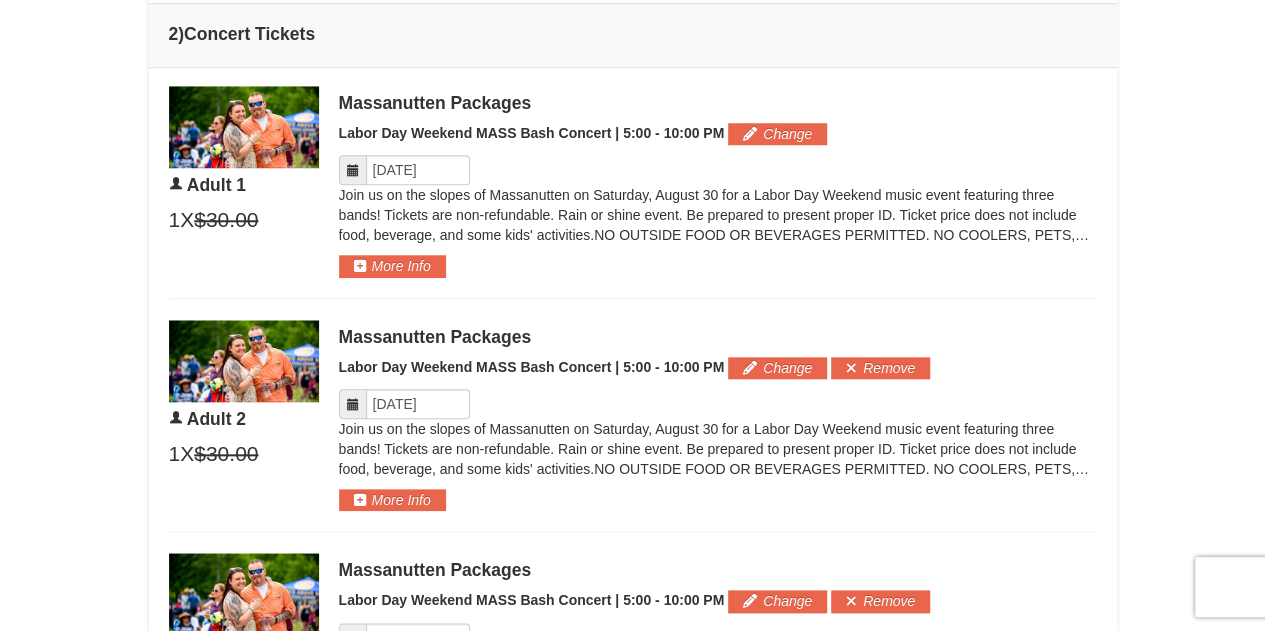 scroll, scrollTop: 878, scrollLeft: 0, axis: vertical 